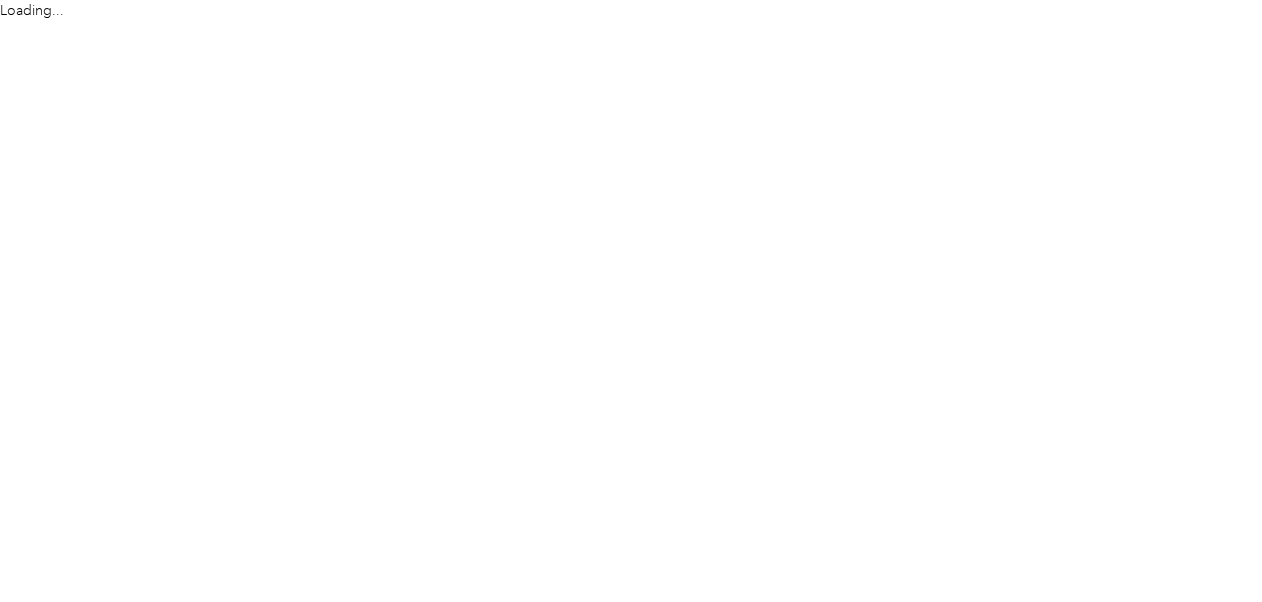 scroll, scrollTop: 0, scrollLeft: 0, axis: both 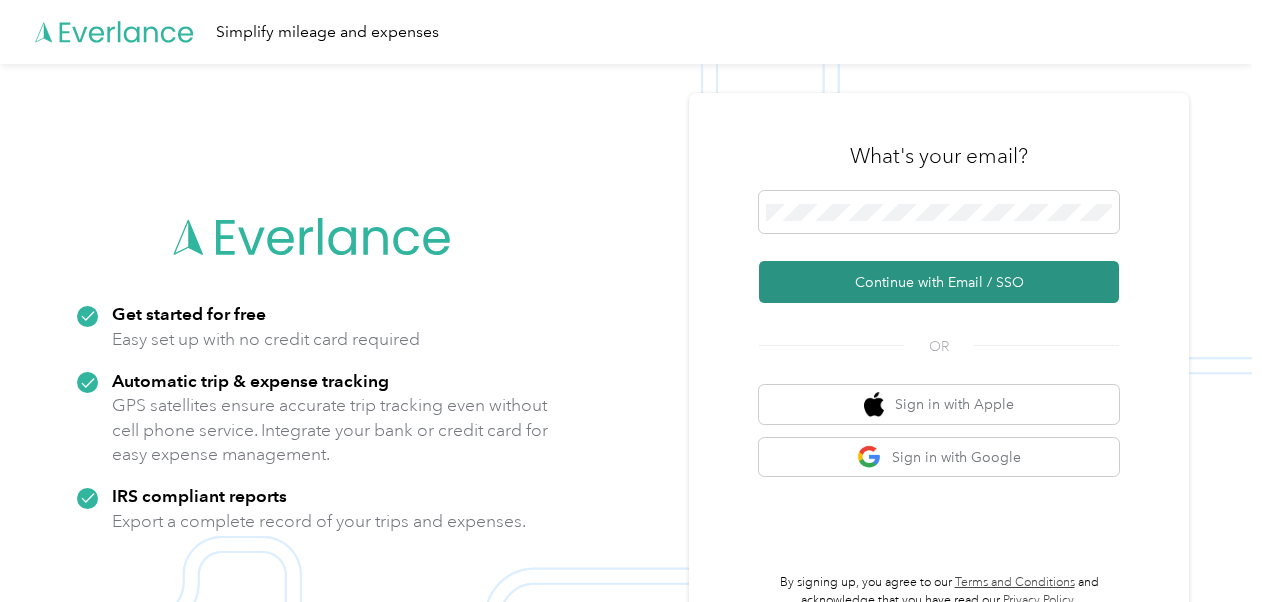 click on "Continue with Email / SSO" at bounding box center [939, 282] 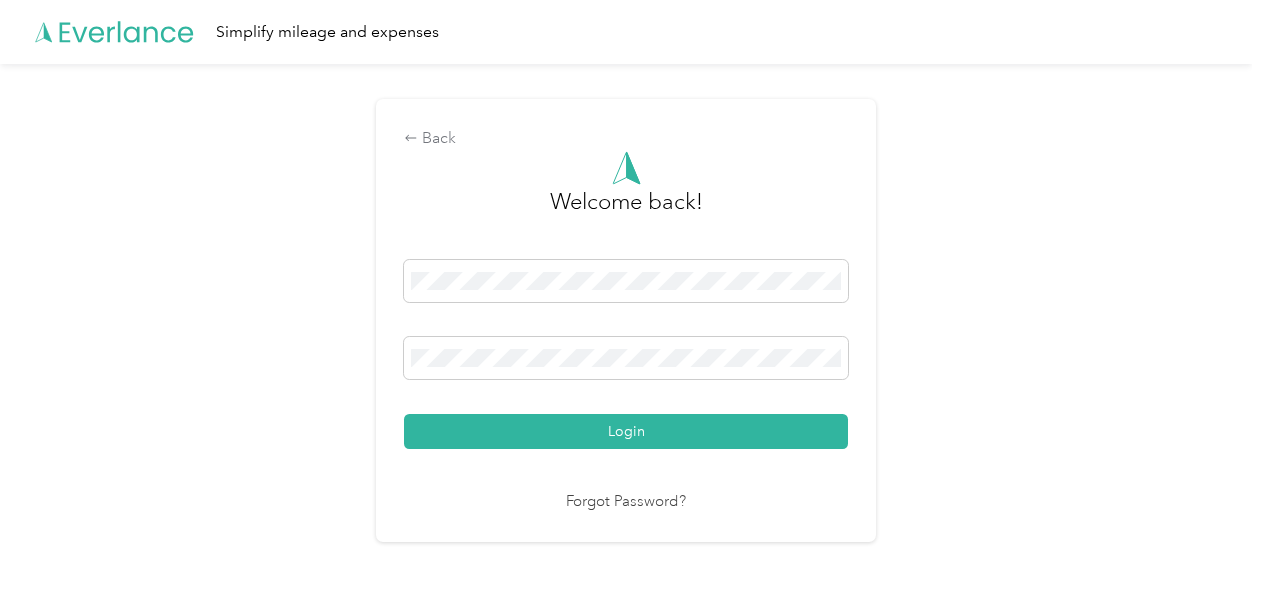 click on "Login" at bounding box center (626, 431) 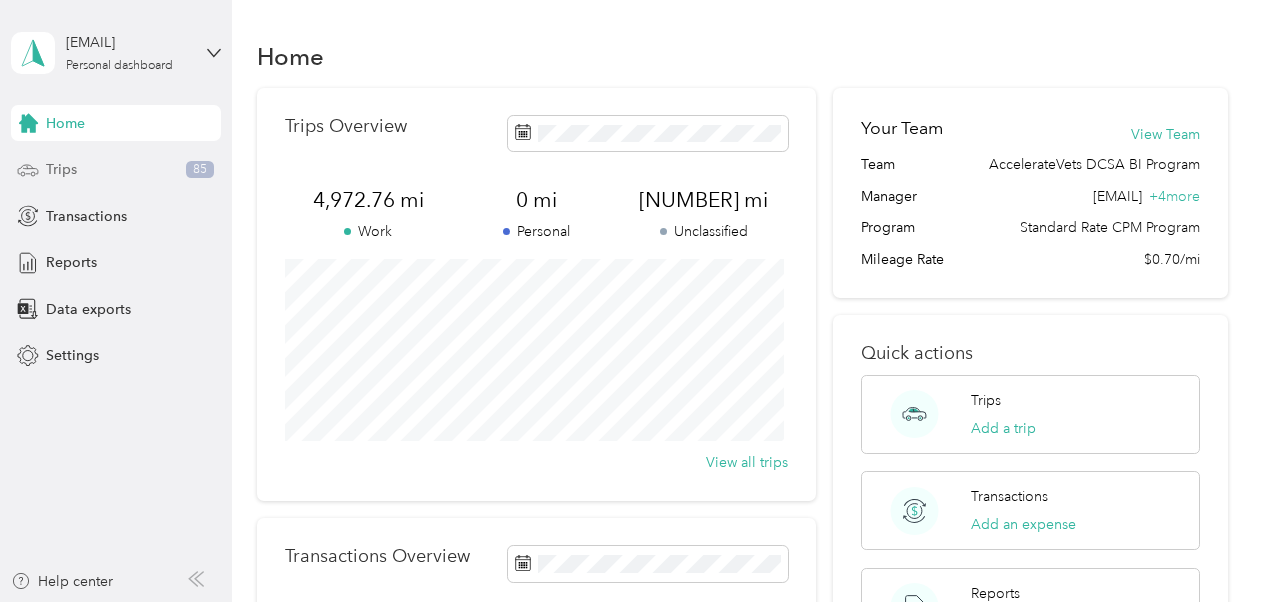 click on "Trips 85" at bounding box center [116, 170] 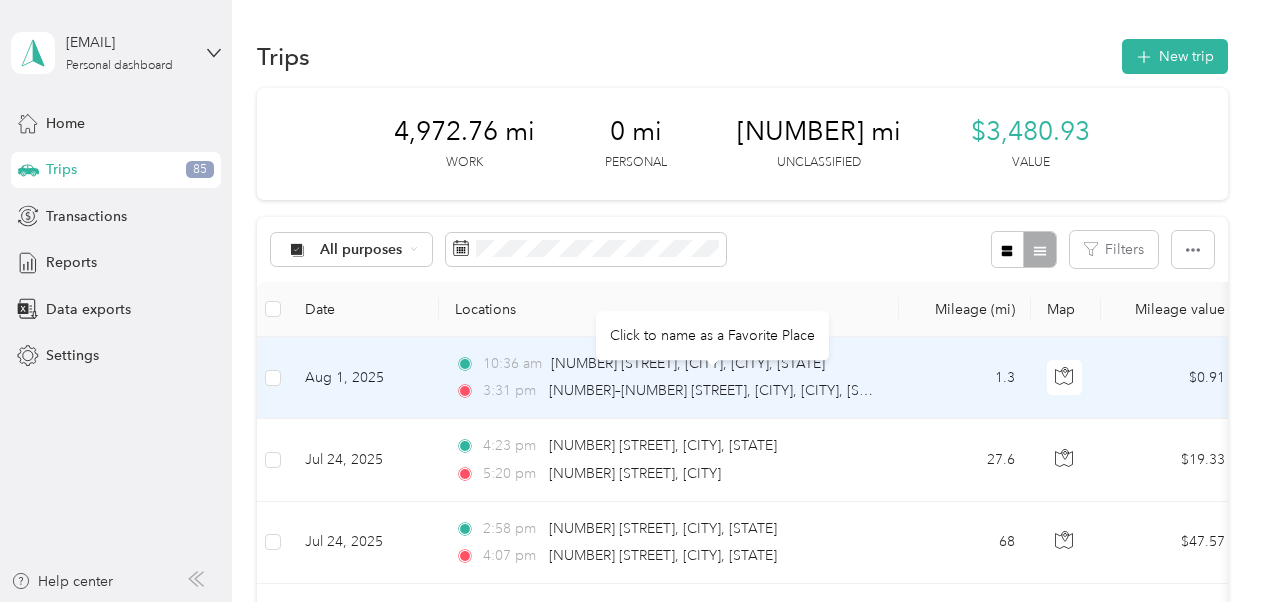 click on "1.3" at bounding box center (965, 378) 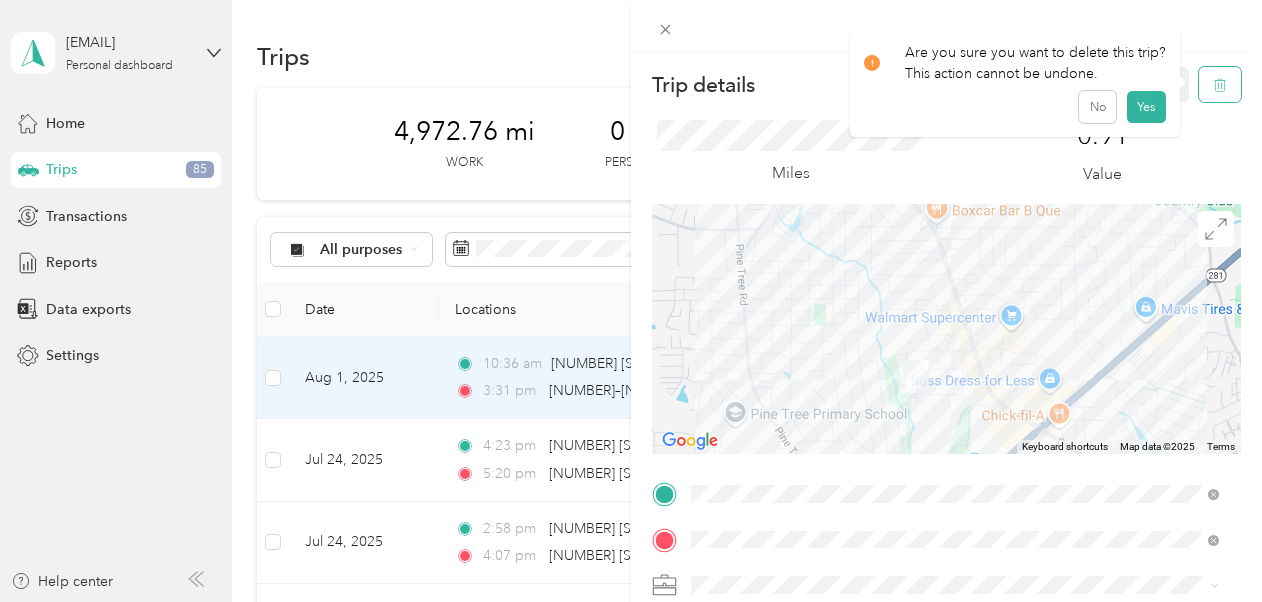 click at bounding box center (1220, 84) 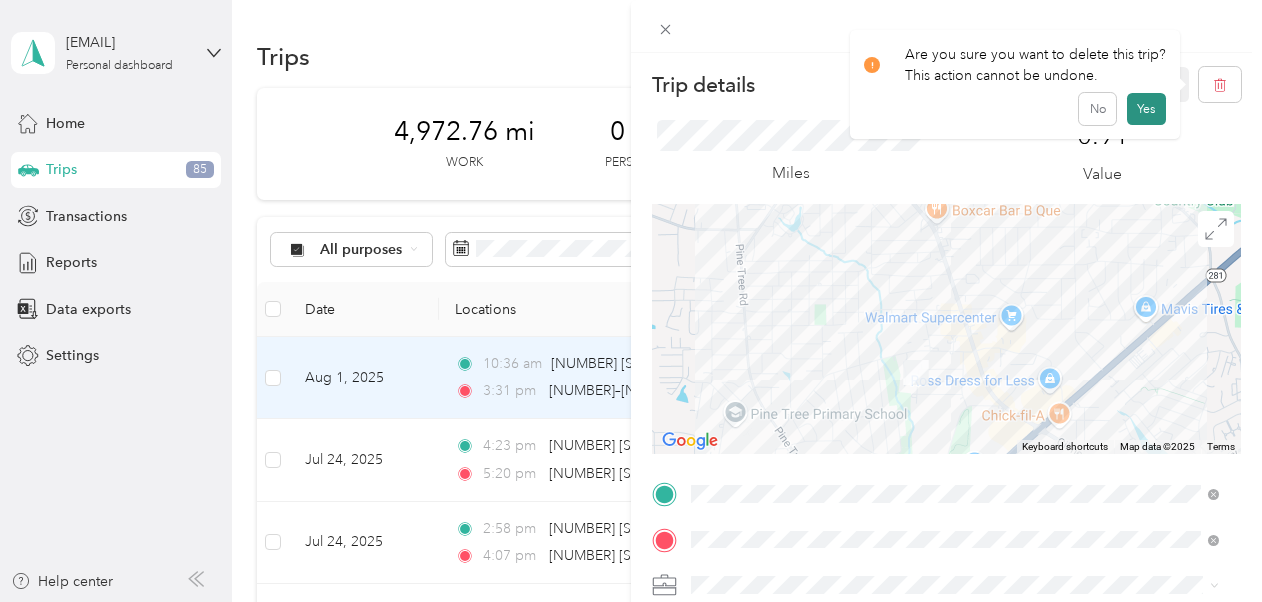click on "Yes" at bounding box center [1146, 109] 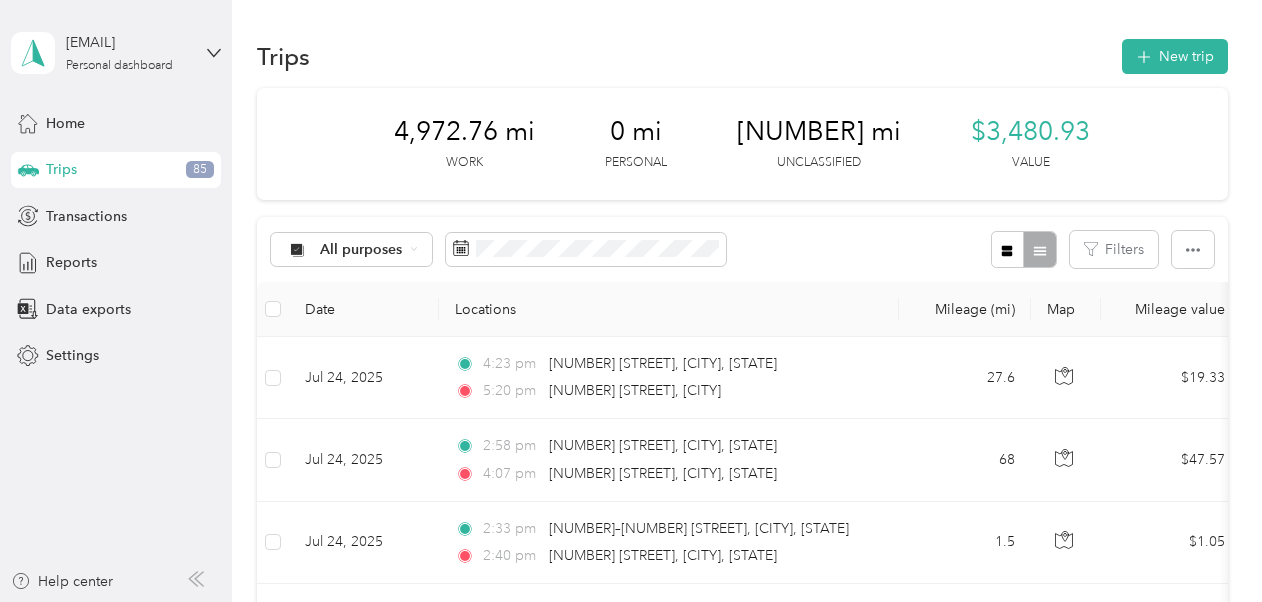 click on "Trips [NUMBER]   mi Work [NUMBER]   mi Personal [NUMBER]   mi Unclassified $[NUMBER] Value All purposes Filters Date Locations Mileage (mi) Map Mileage value Purpose Track Method Report                     [DATE] [TIME] [NUMBER] [STREET], [CITY], [STATE] [TIME] [NUMBER] [STREET], [CITY] [NUMBER] $[NUMBER] GPS -- [DATE] [TIME] [NUMBER] [STREET], [CITY], [STATE] [TIME] [NUMBER] [STREET], [CITY], [STATE] [NUMBER] $[NUMBER] New Case Work GPS [DATE] New Case Work [DATE] [TIME] [NUMBER]–[NUMBER] [STREET], [CITY], [STATE] [TIME] [NUMBER] [STREET], [CITY], [STATE] [NUMBER] $[NUMBER] New Case Work GPS [DATE] New Case Work [DATE] [TIME] [NUMBER] [STREET], [CITY], [STATE] [TIME] [NUMBER]–[NUMBER] [STREET], [CITY], [STATE] [NUMBER] $[NUMBER] New Case Work GPS [DATE] New Case Work [DATE] [TIME] [NUMBER] [STREET], [CITY], [CITY], [STATE] [TIME] [NUMBER] [STREET], [CITY], [STATE] [NUMBER] $[NUMBER] New Case Work GPS [DATE] New Case Work [DATE] [TIME] [NUMBER] [STREET], [CITY] [TIME] [NUMBER] $[NUMBER] Manual [NUMBER]" at bounding box center (742, 1321) 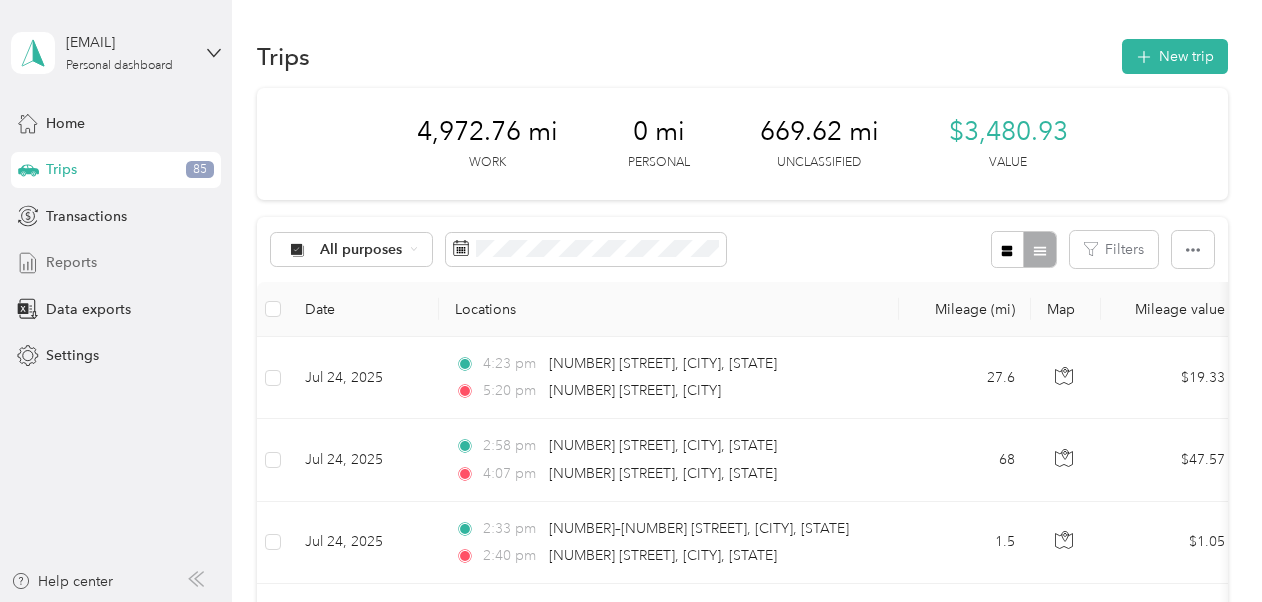 click on "Reports" at bounding box center [71, 262] 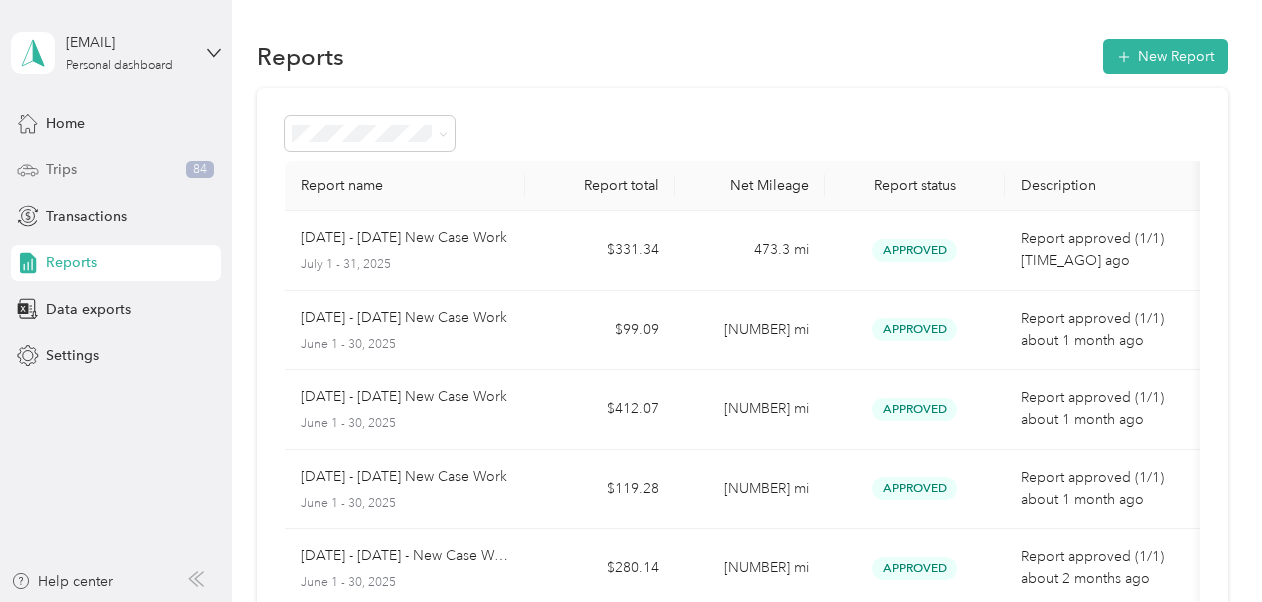 click on "Trips 84" at bounding box center [116, 170] 